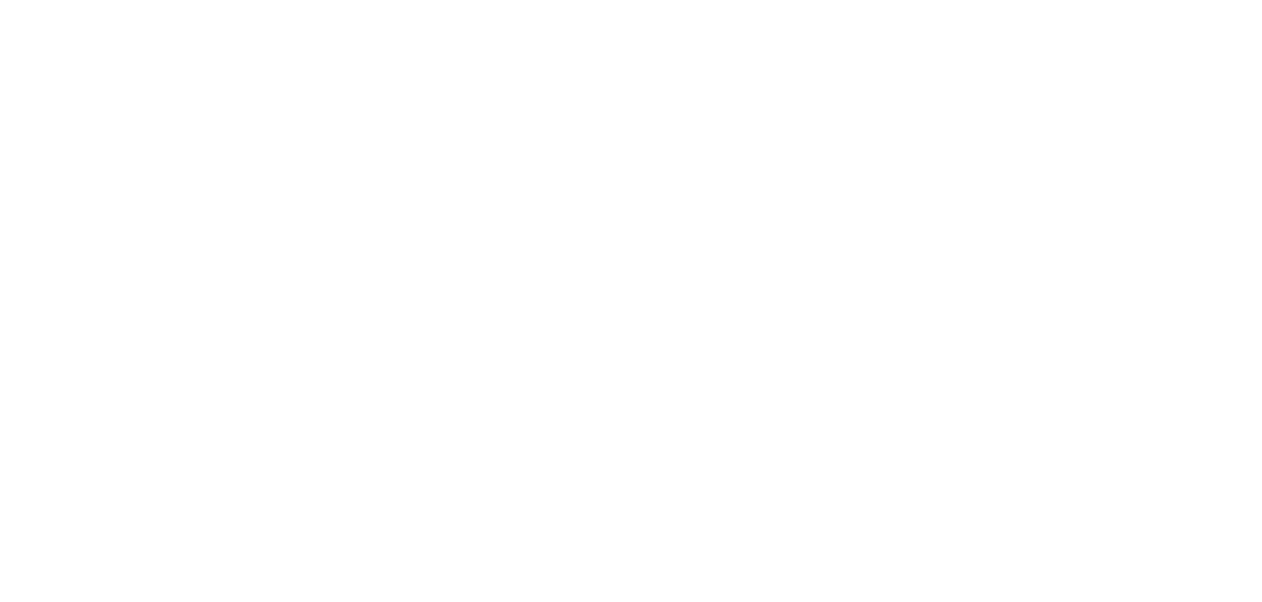 scroll, scrollTop: 0, scrollLeft: 0, axis: both 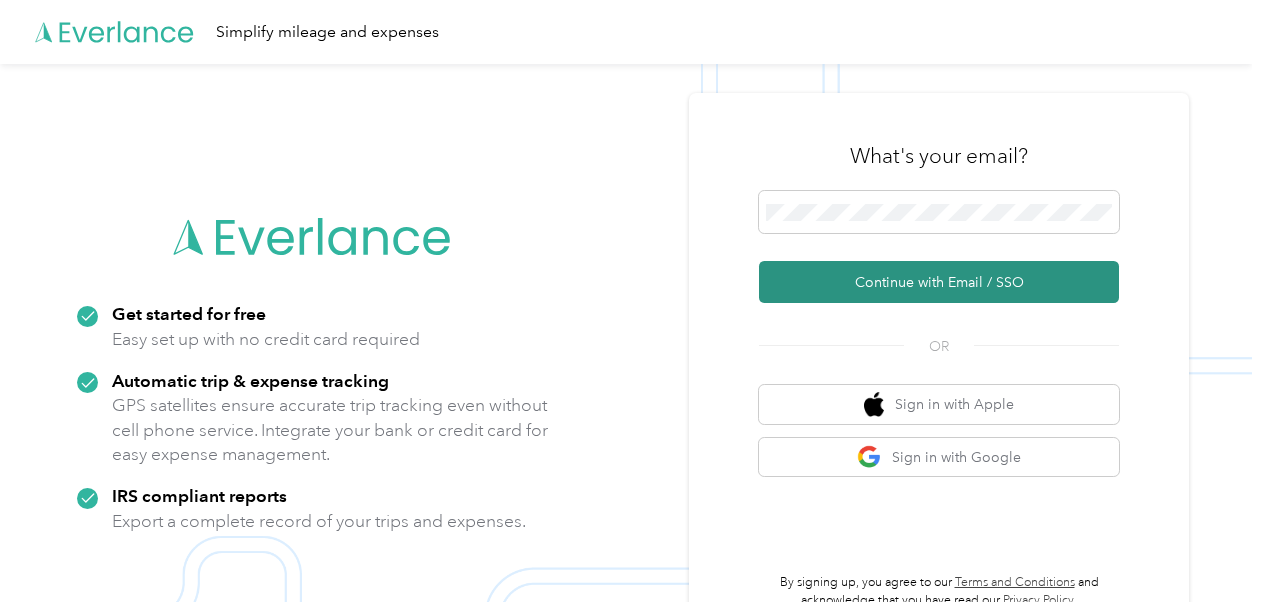 click on "Continue with Email / SSO" at bounding box center [939, 282] 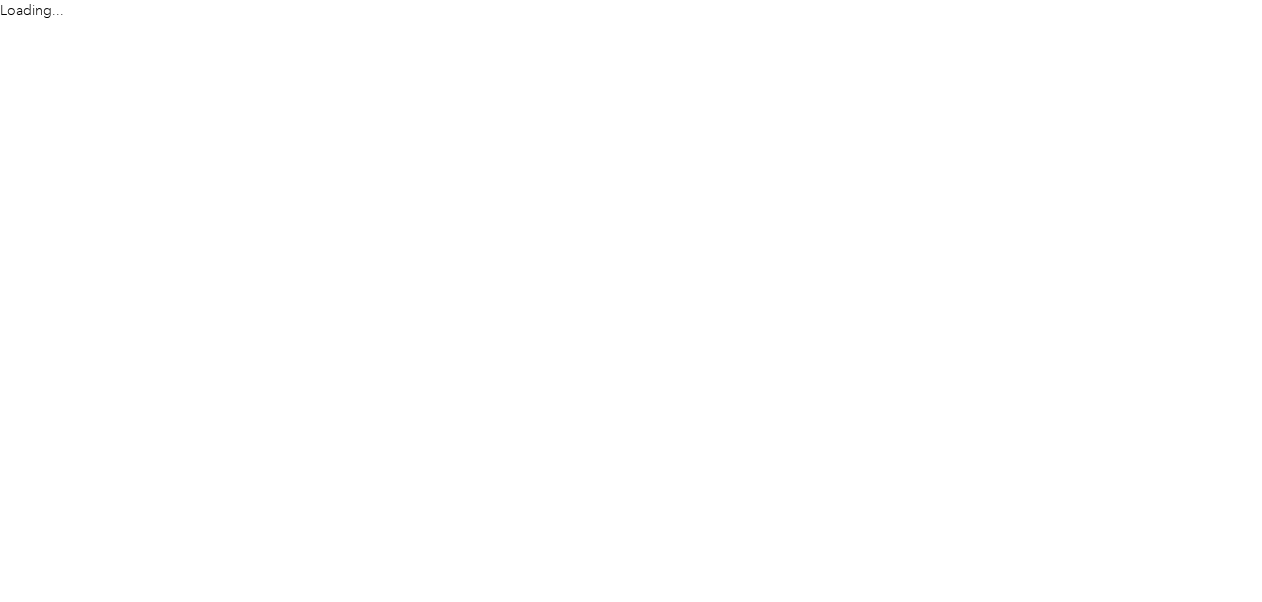 scroll, scrollTop: 0, scrollLeft: 0, axis: both 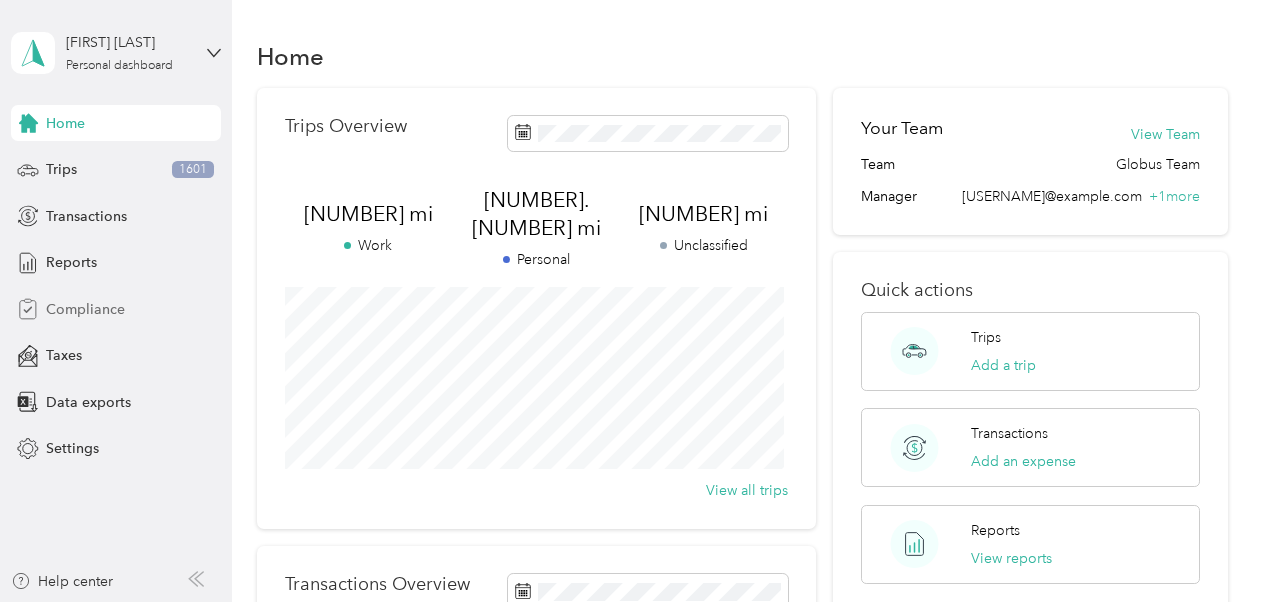 click on "Compliance" at bounding box center (85, 309) 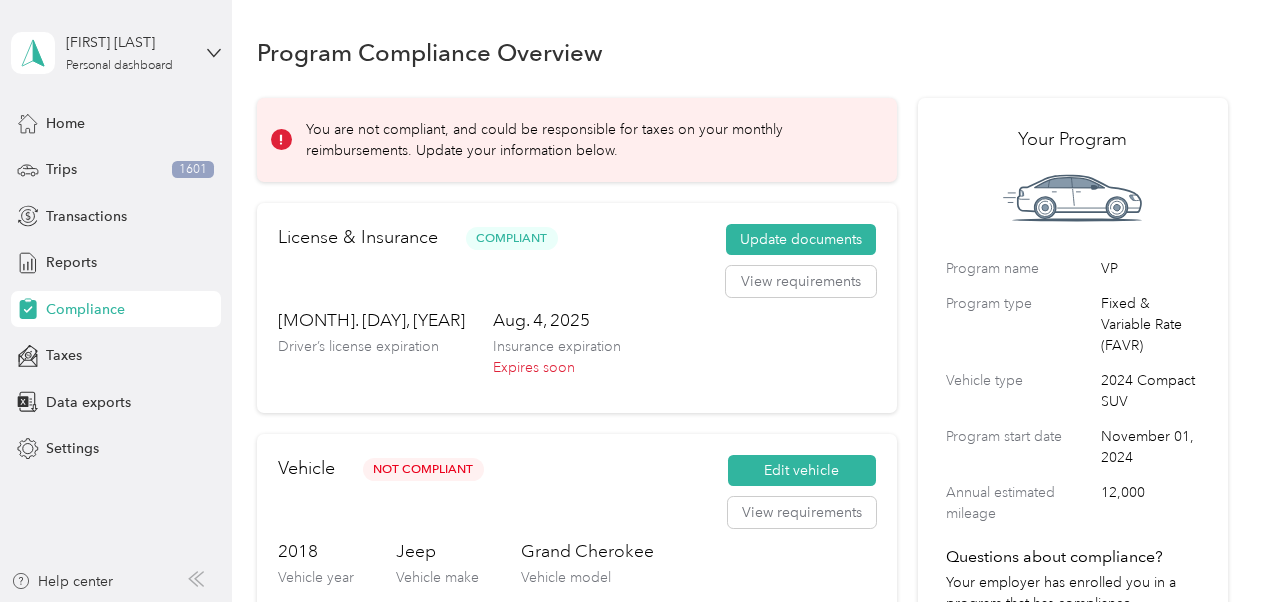 scroll, scrollTop: 2, scrollLeft: 0, axis: vertical 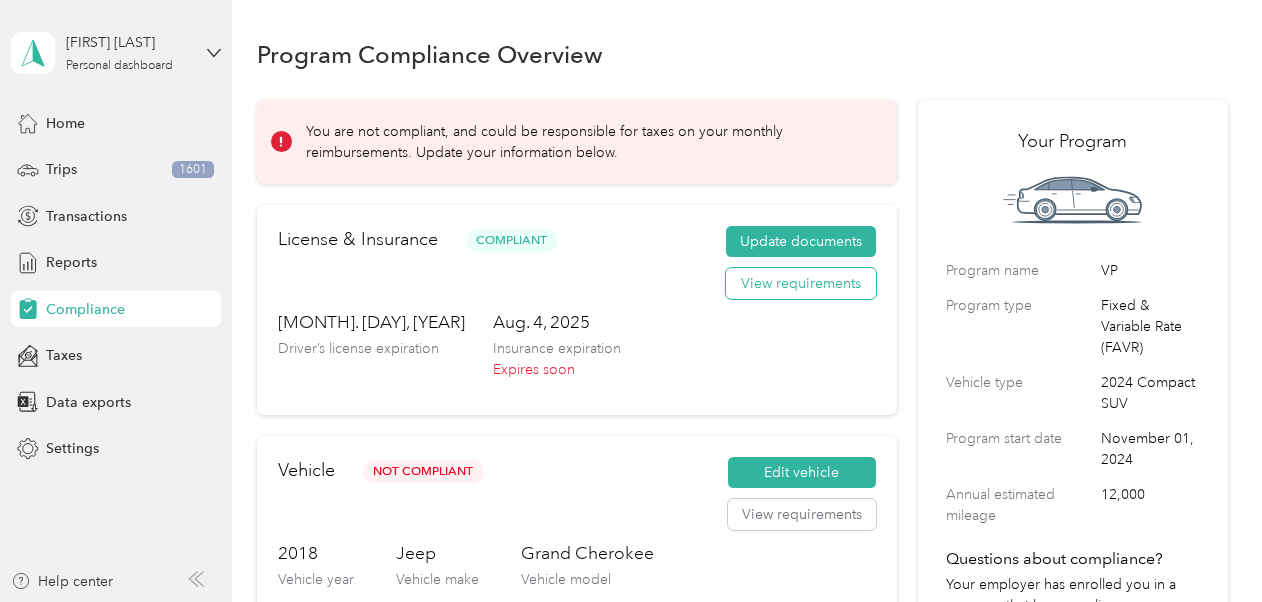 click on "View requirements" at bounding box center [801, 284] 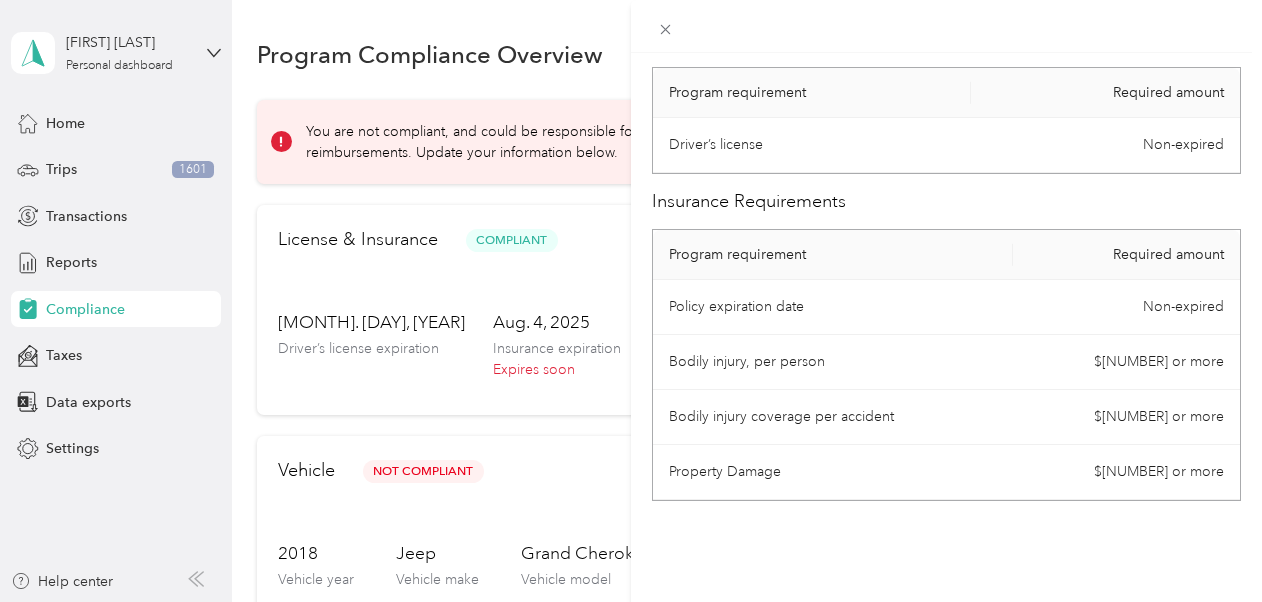 scroll, scrollTop: 102, scrollLeft: 0, axis: vertical 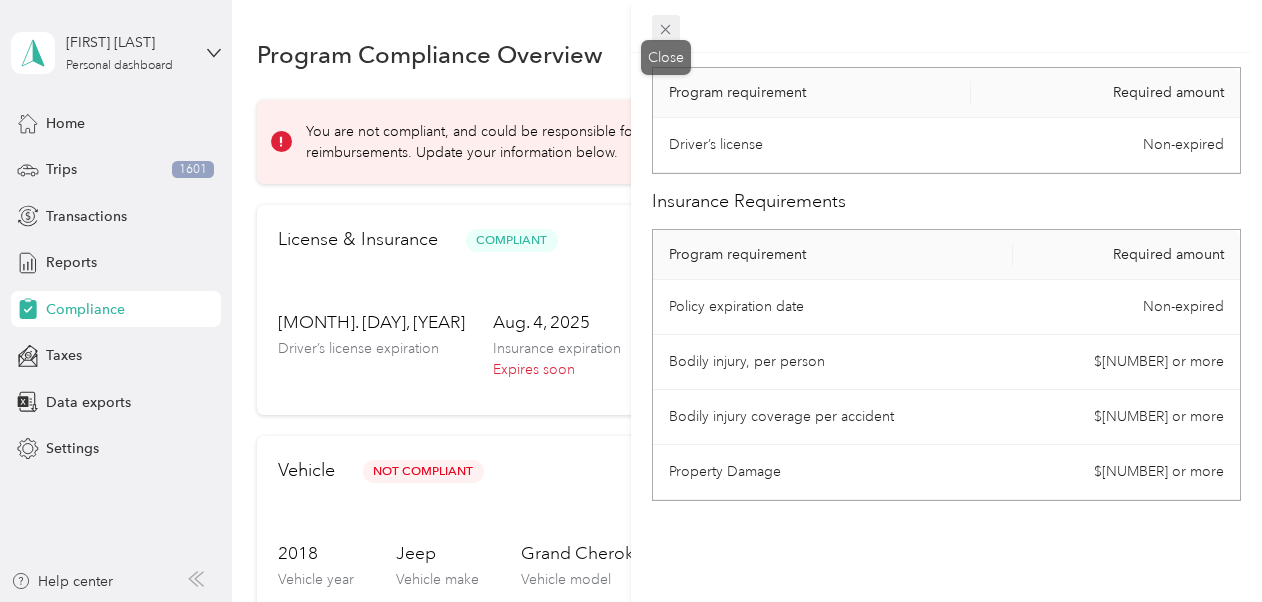 click 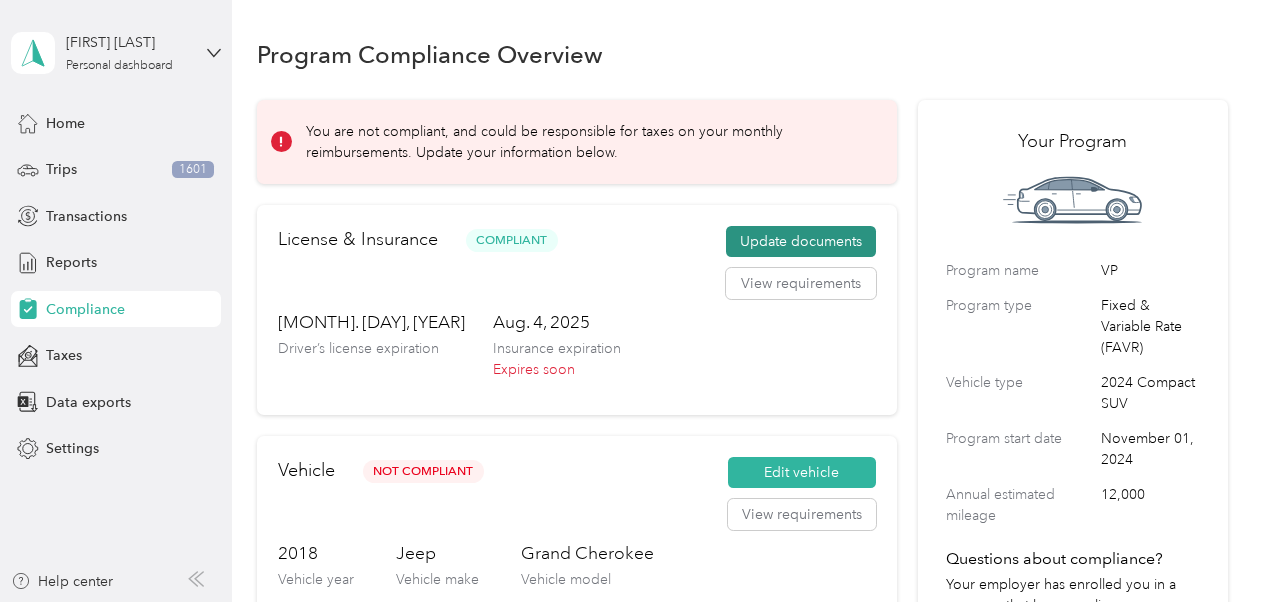 click on "Update documents" at bounding box center (801, 242) 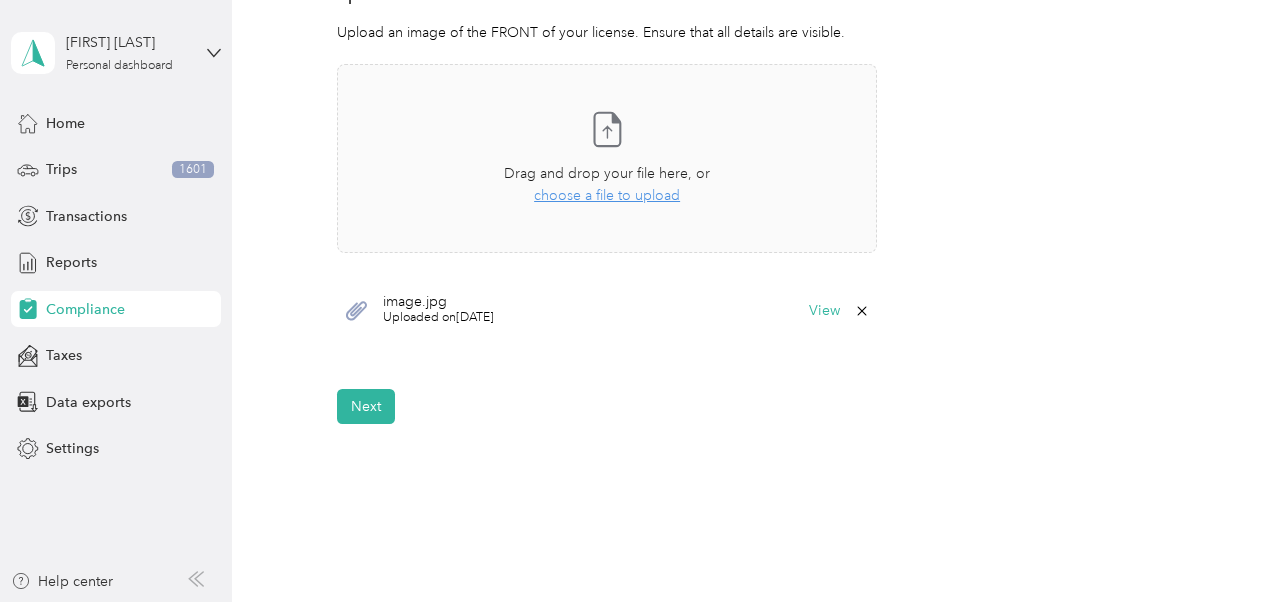 scroll, scrollTop: 591, scrollLeft: 0, axis: vertical 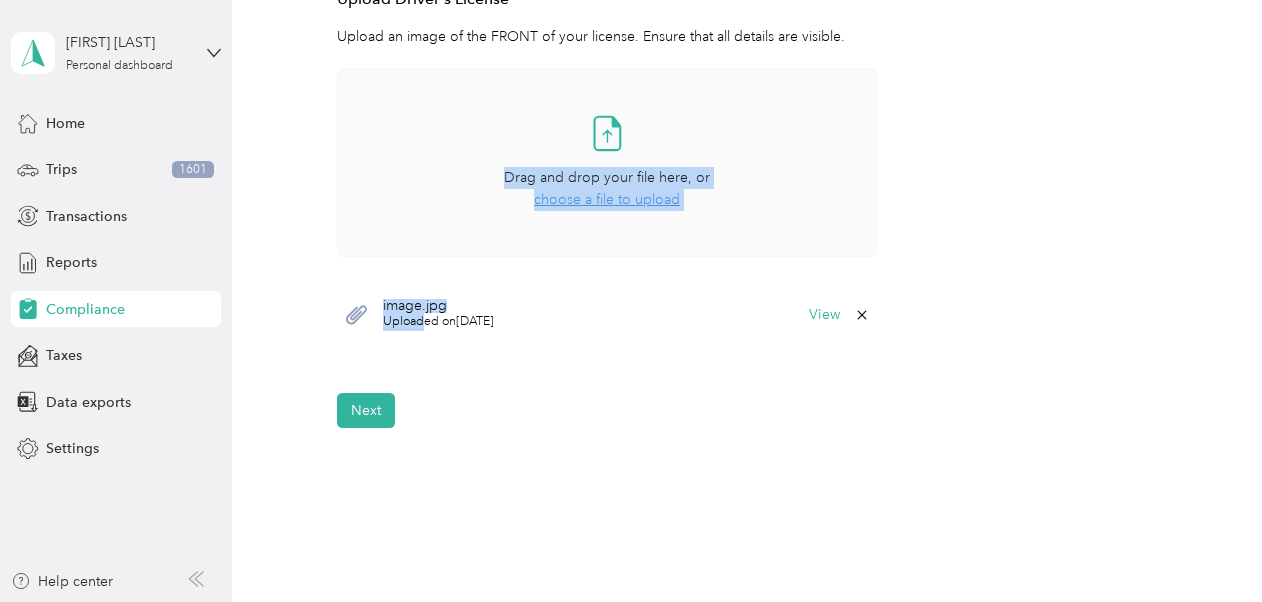 drag, startPoint x: 420, startPoint y: 313, endPoint x: 460, endPoint y: 182, distance: 136.9708 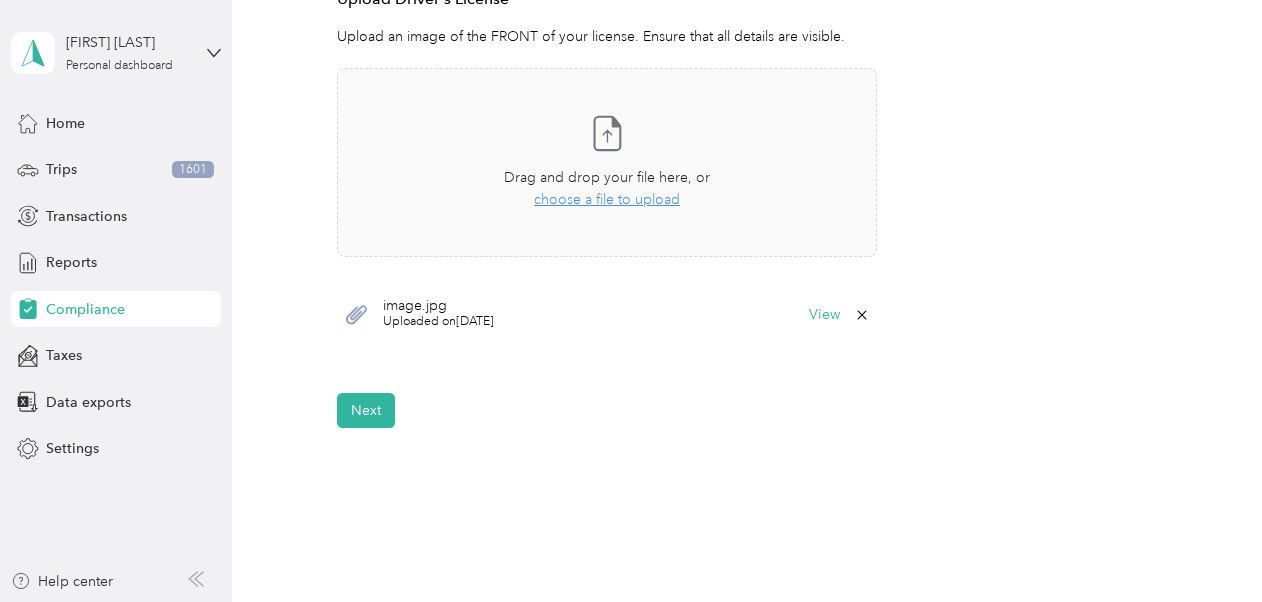click on "Back Home Compliance overview Compliance submission Compliance Submission   Needs Review Resubmit Make sure to submit the requested information to avoid payment delays Employee details & driver’s license License Insurance declaration Insurance Vehicle details Vehicle Employee details & driver’s license First name*   Last name*   Mobile number*   Upload Driver's License* Upload an image of the FRONT of your license. Ensure that all details are visible. Take a photo or choose a photo from your library Drag and drop your file here, or choose a file to upload image.jpg Uploaded on  [DATE] View To update your vehicle, complete these steps: 1. Upload new insurance declaration page 2. Update vehicle details 3. Press Submit! Upload Insurance Declaration page* Upload your insurance declaration page. Make sure all required details are clearly visible.   What is the Insurance Declaration page? Click to expand This is an example. Your insurance declaration page may look slightly different. Take a photo or [DATE]" at bounding box center [742, 15] 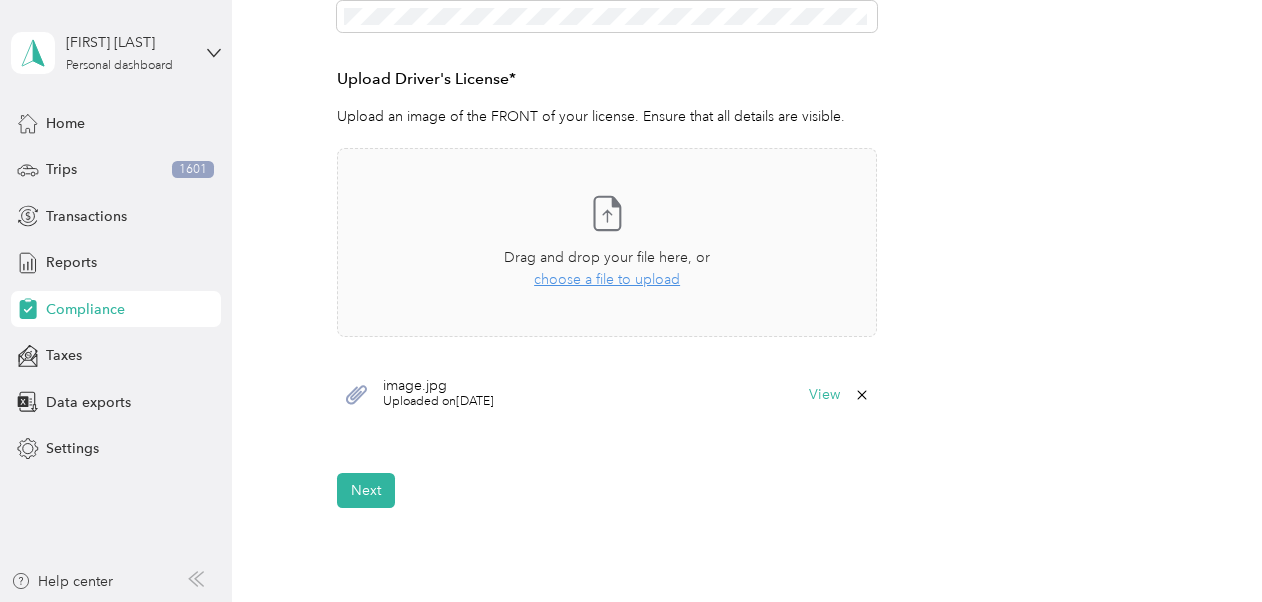 scroll, scrollTop: 513, scrollLeft: 0, axis: vertical 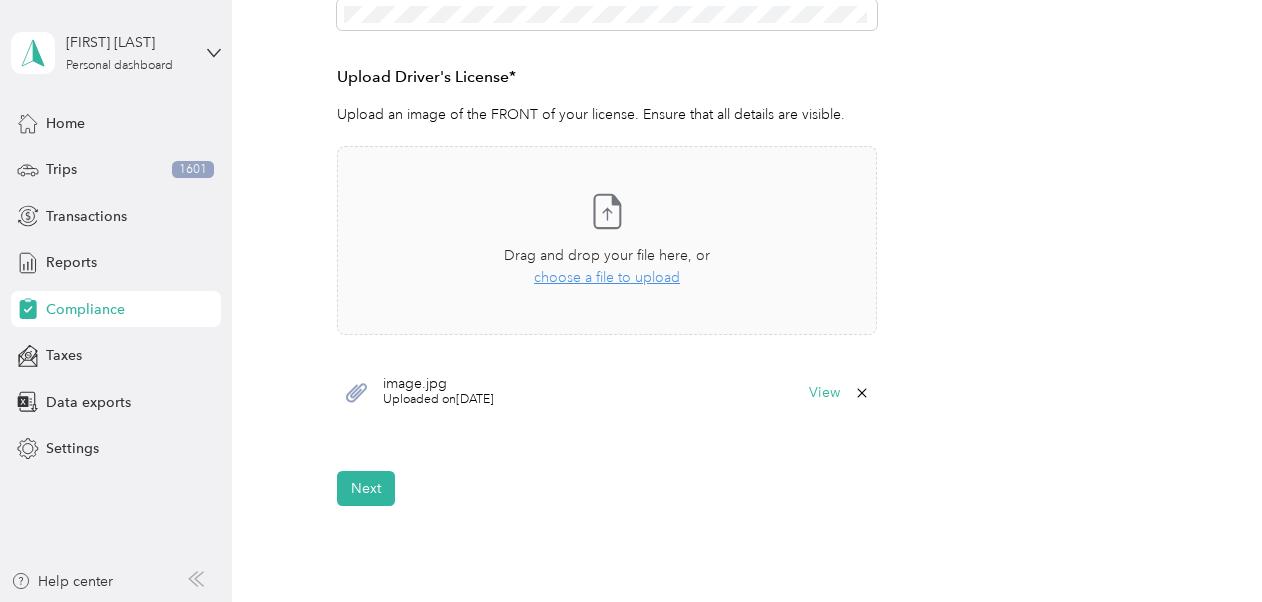 drag, startPoint x: 353, startPoint y: 390, endPoint x: 384, endPoint y: 359, distance: 43.840622 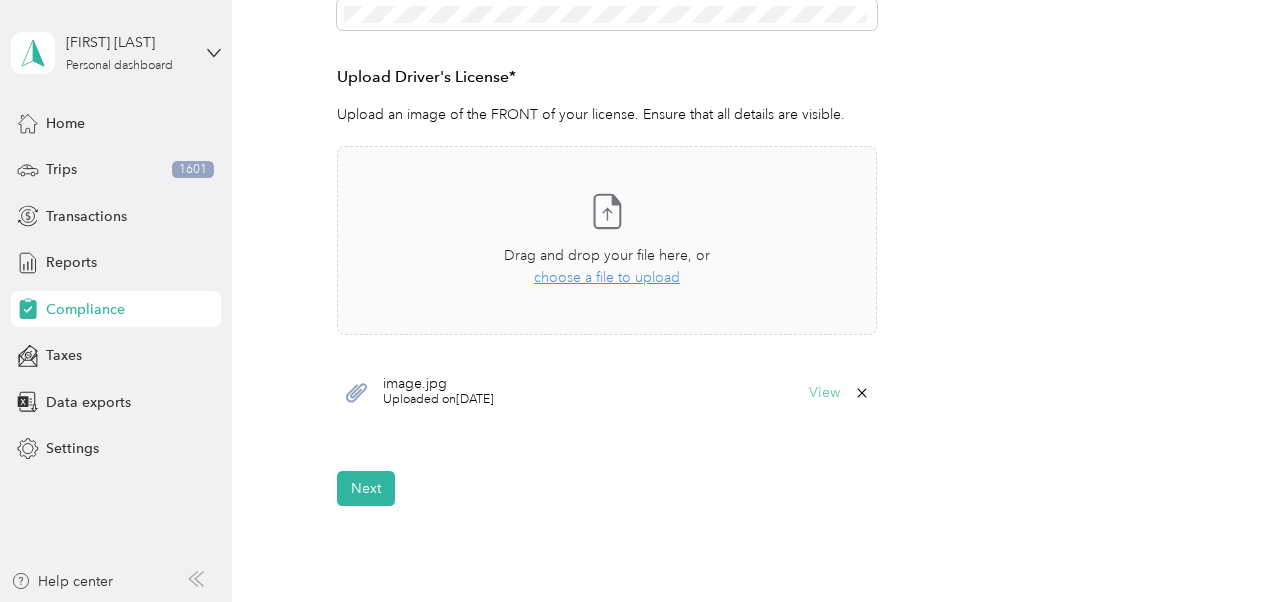 click on "View" at bounding box center [824, 393] 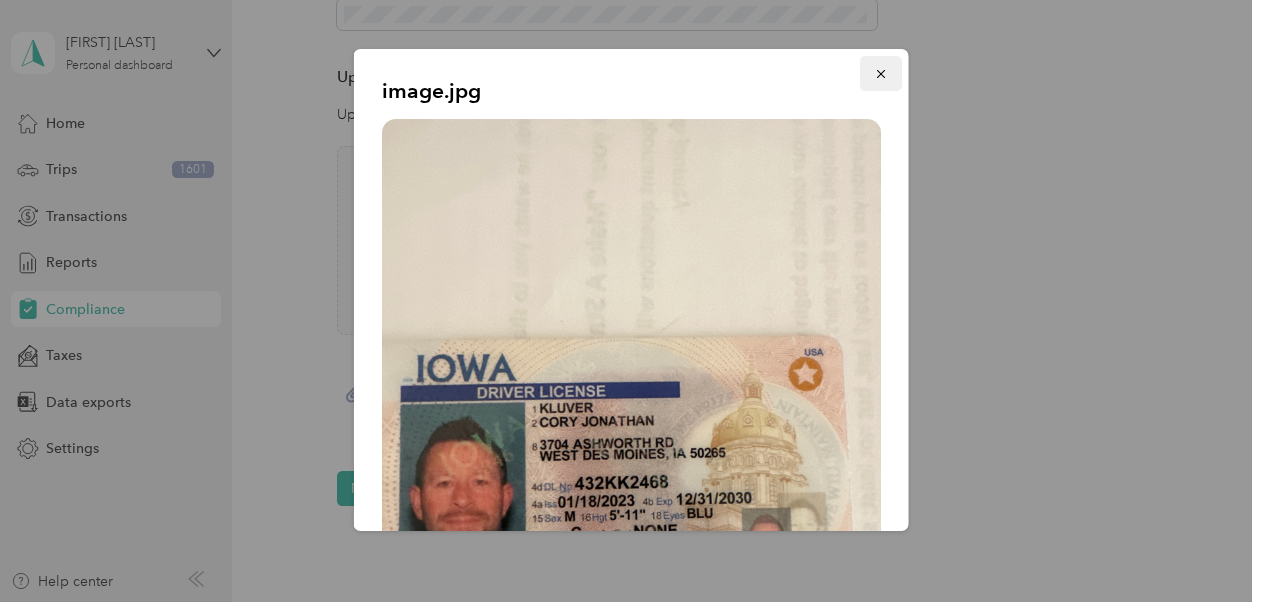 click at bounding box center [881, 73] 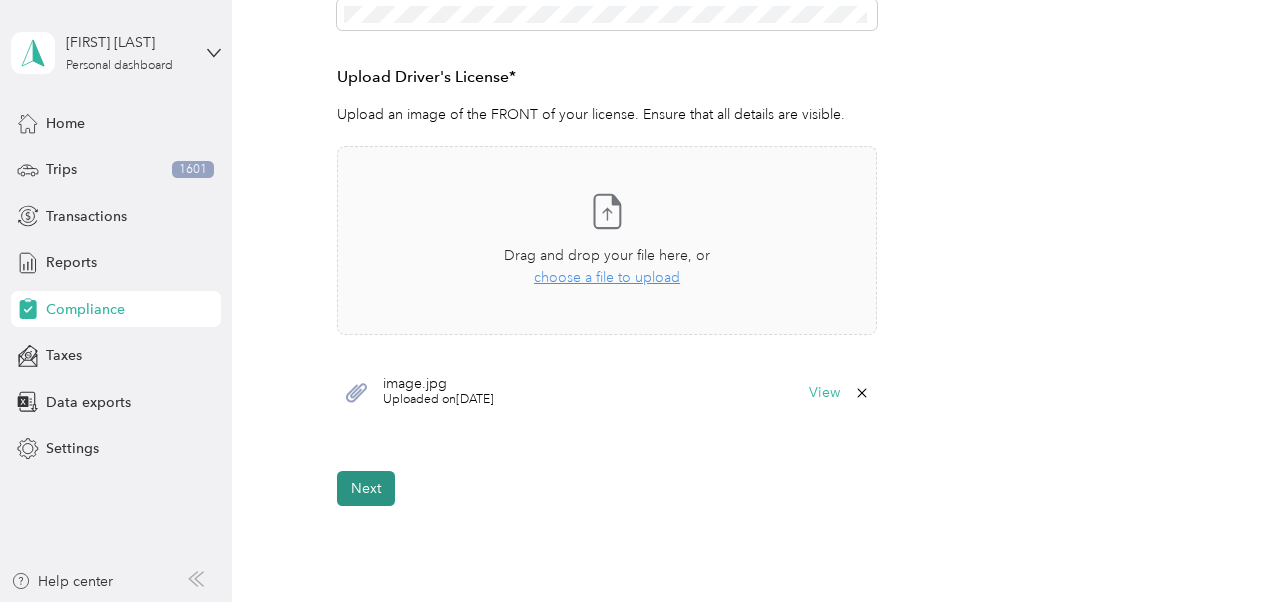 click on "Next" at bounding box center (366, 488) 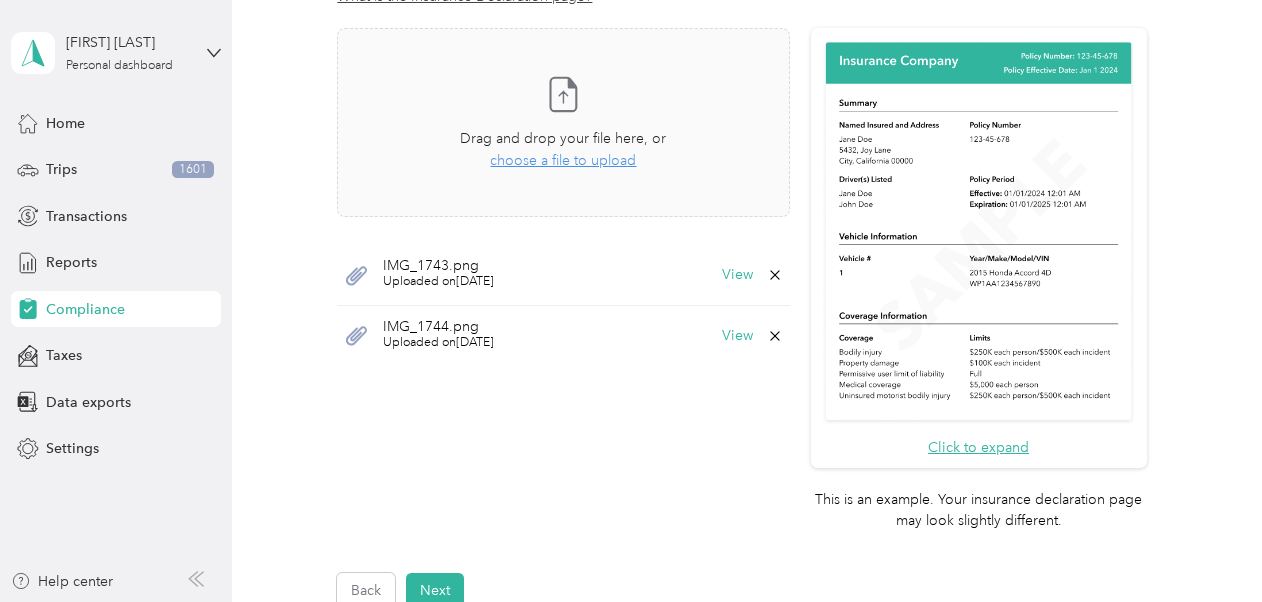scroll, scrollTop: 576, scrollLeft: 0, axis: vertical 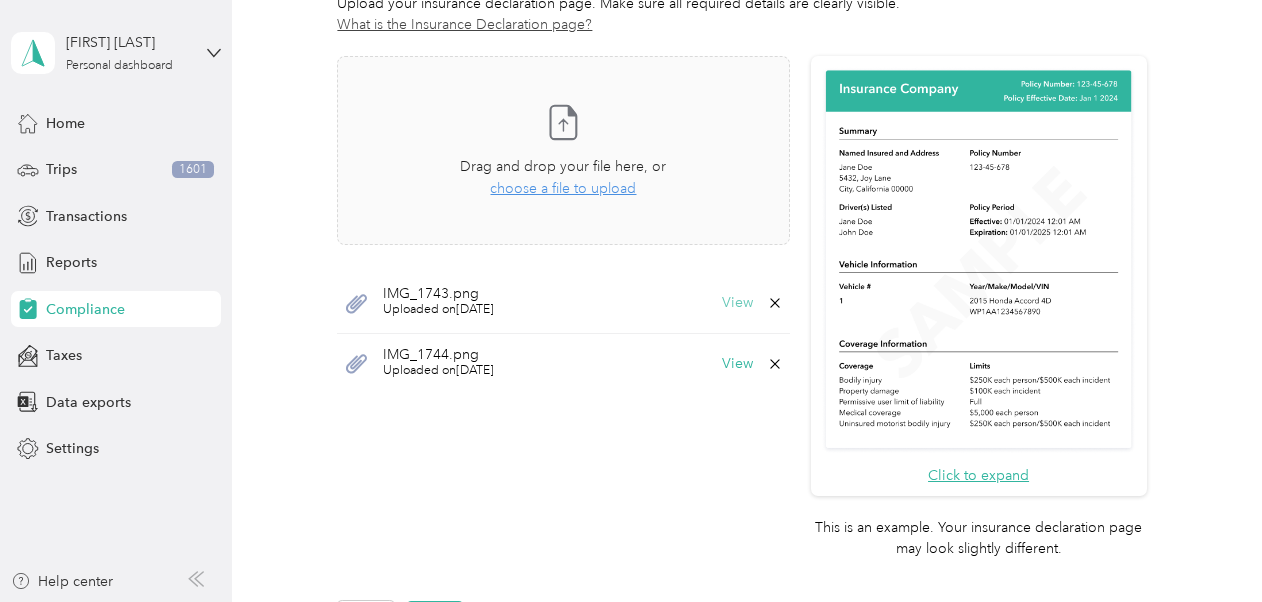 click on "View" at bounding box center (737, 303) 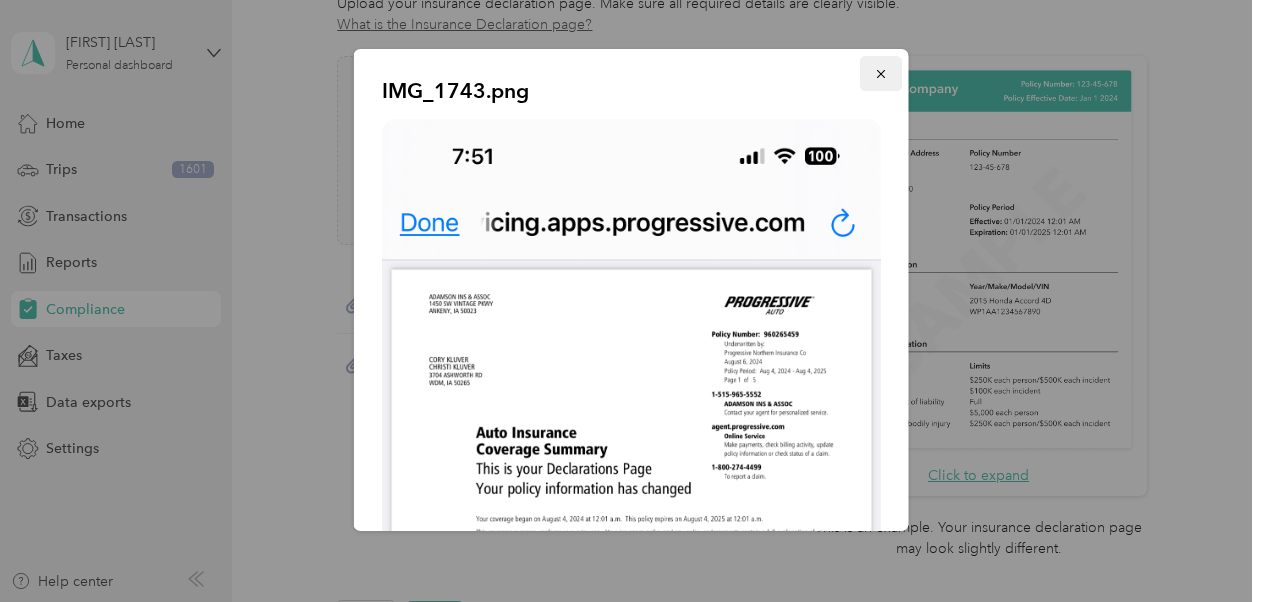 click 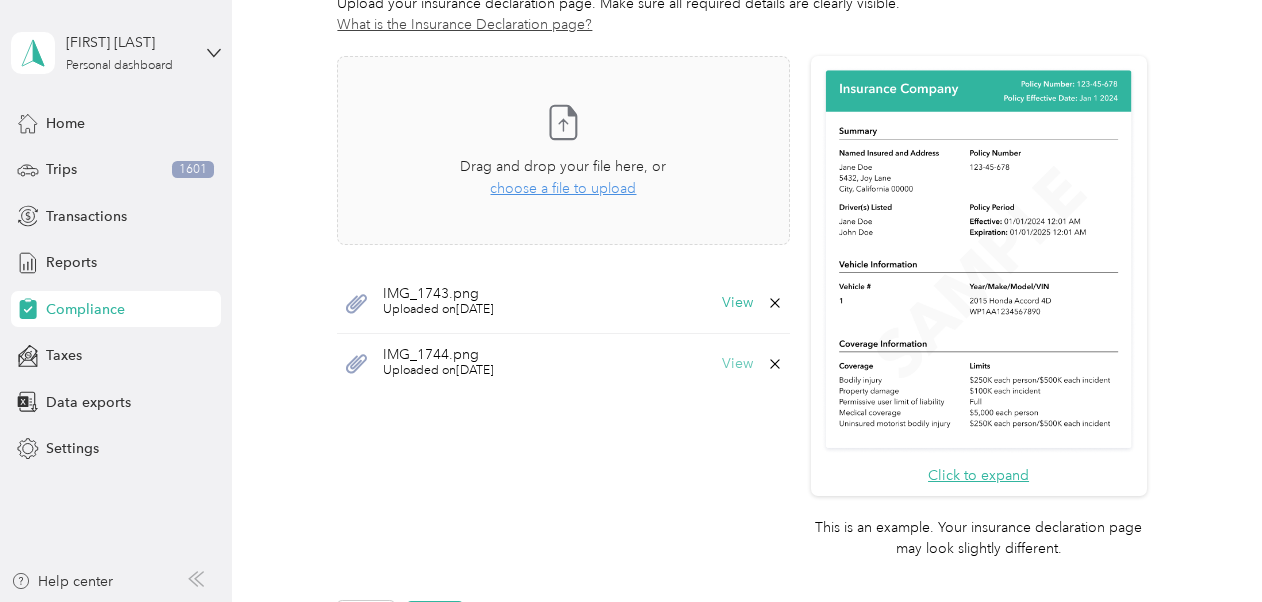 click on "View" at bounding box center (737, 364) 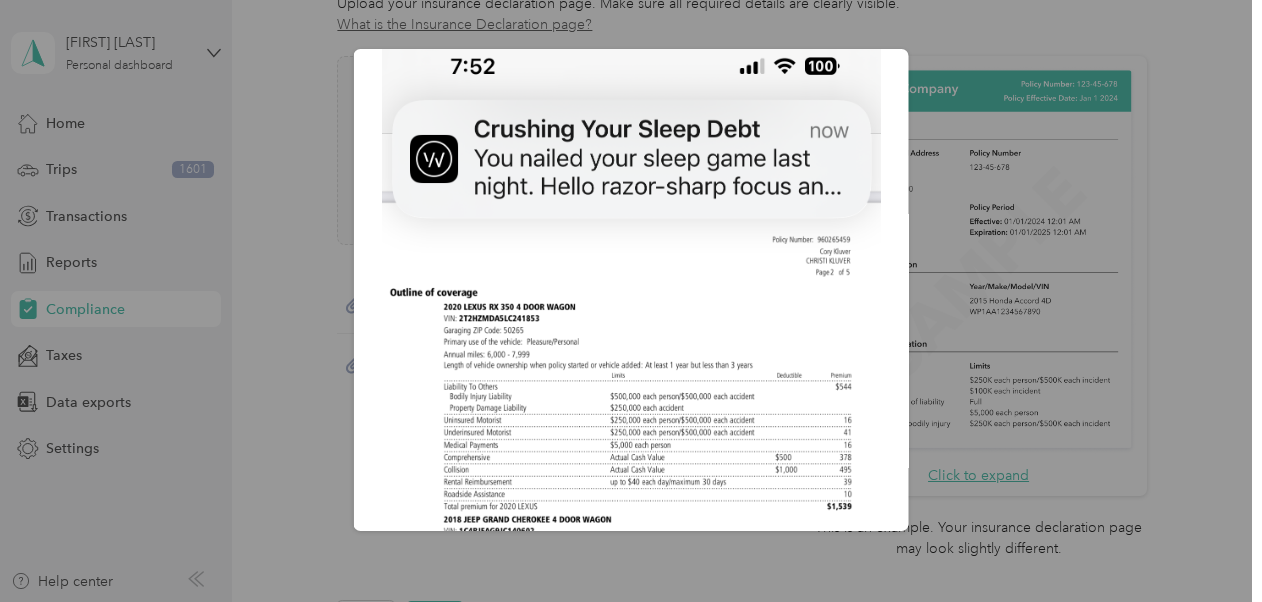 scroll, scrollTop: 0, scrollLeft: 0, axis: both 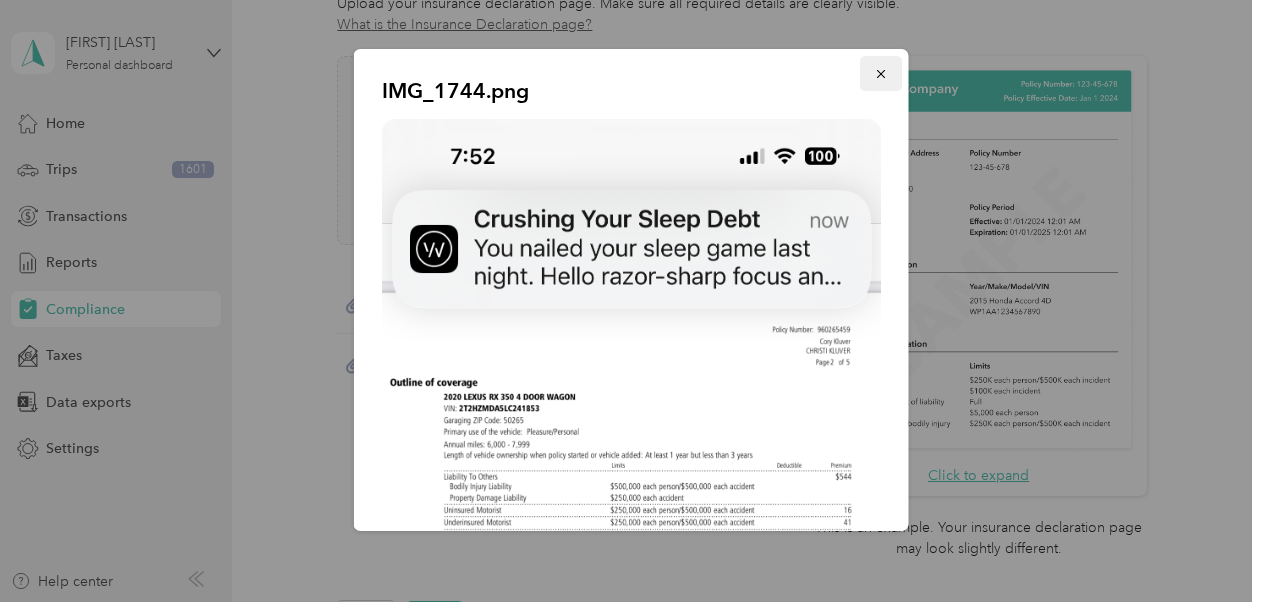 click 